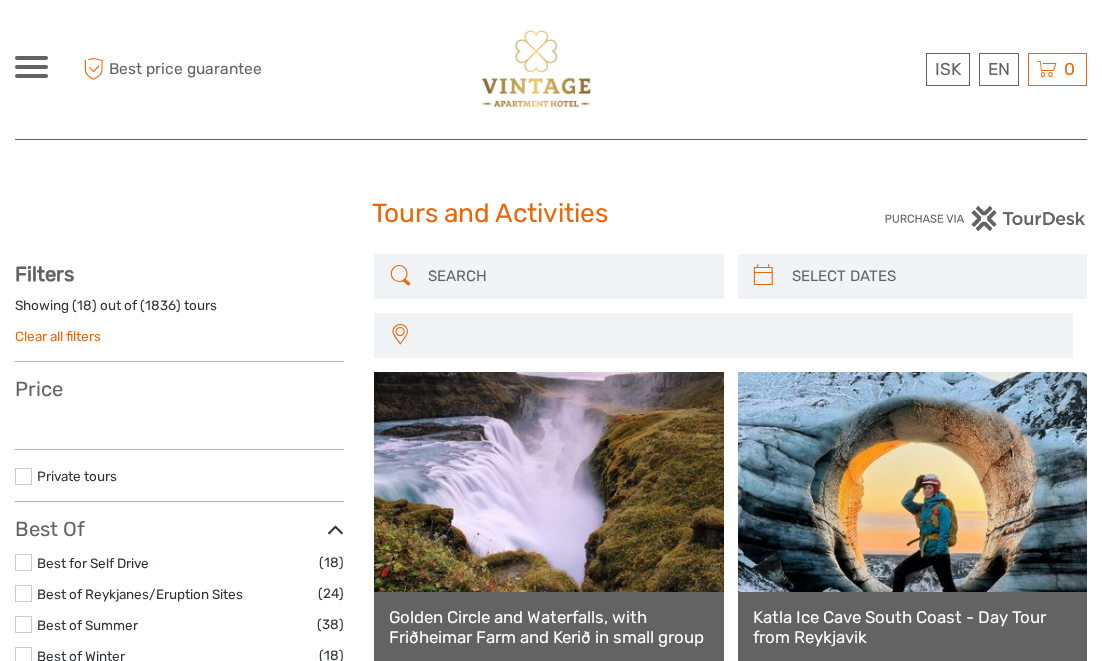 select 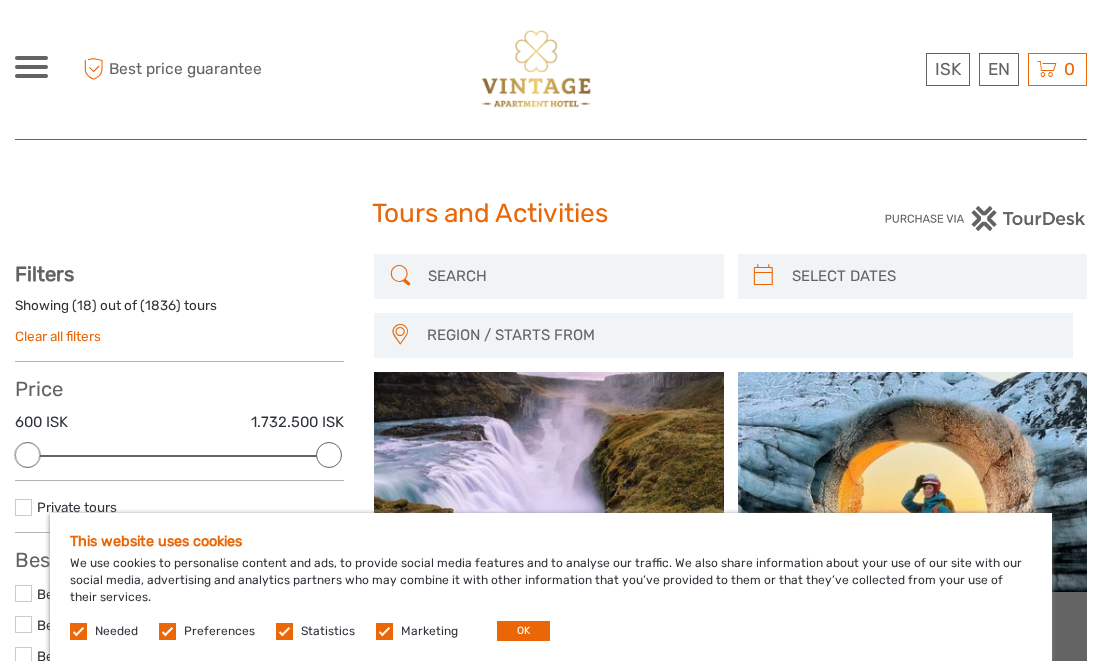 scroll, scrollTop: 0, scrollLeft: 0, axis: both 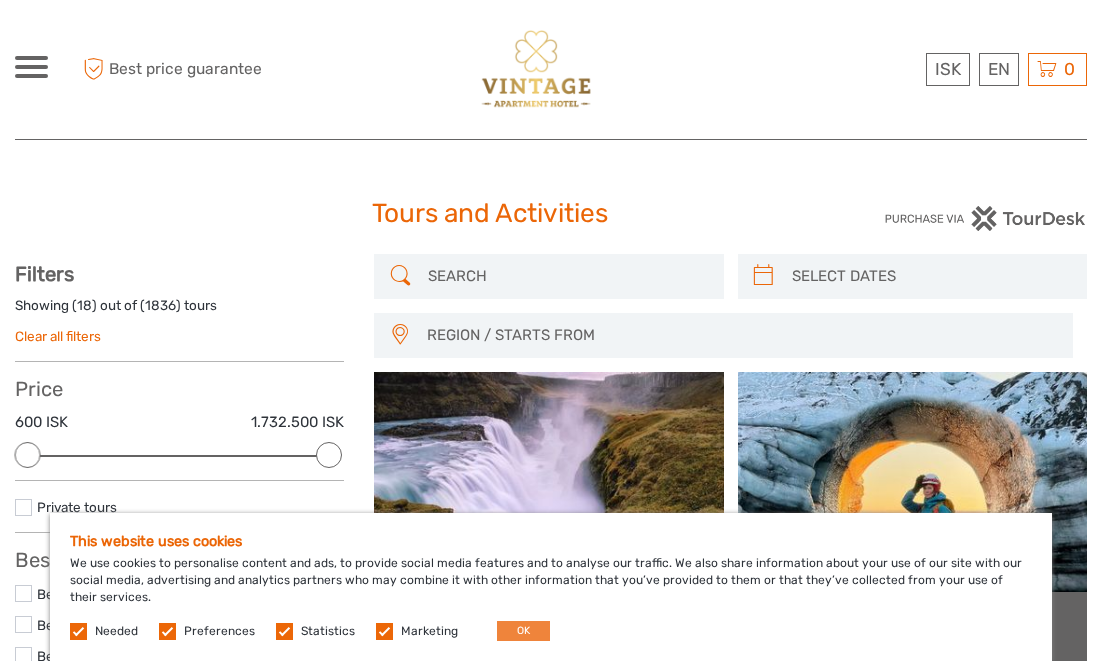 click on "OK" at bounding box center (523, 631) 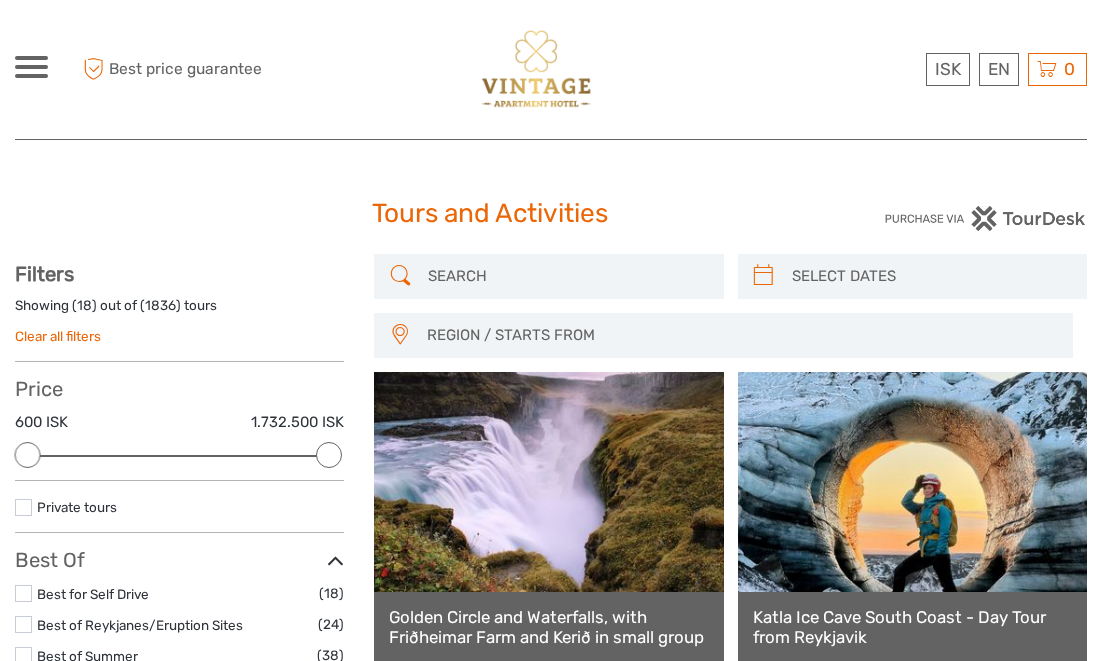 scroll, scrollTop: 0, scrollLeft: 0, axis: both 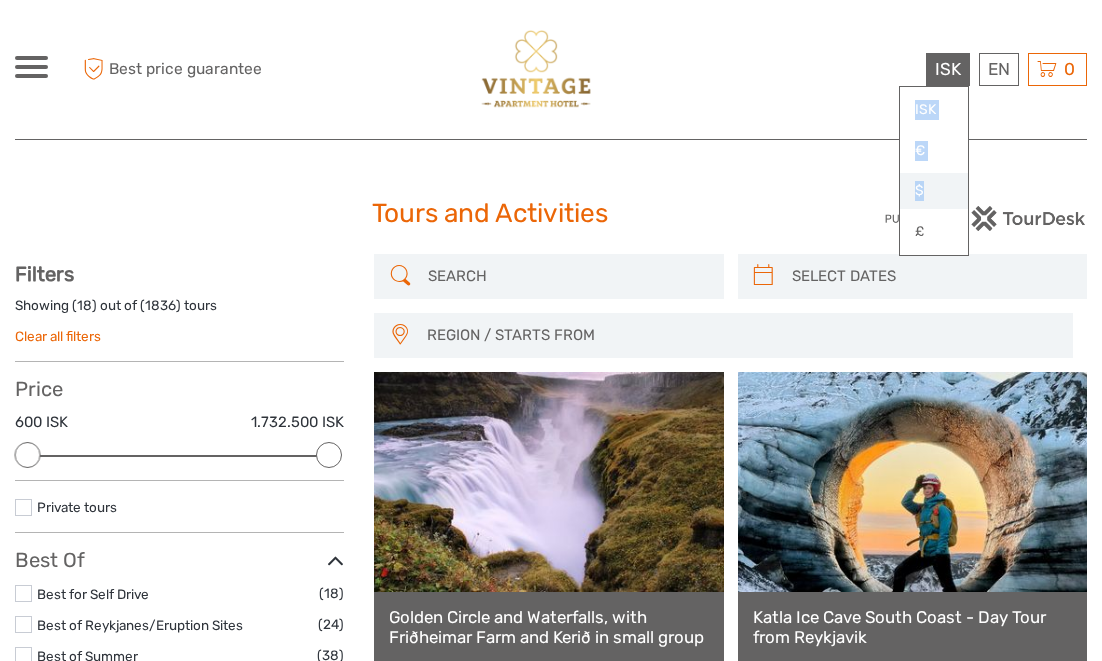 drag, startPoint x: 955, startPoint y: 76, endPoint x: 949, endPoint y: 191, distance: 115.15642 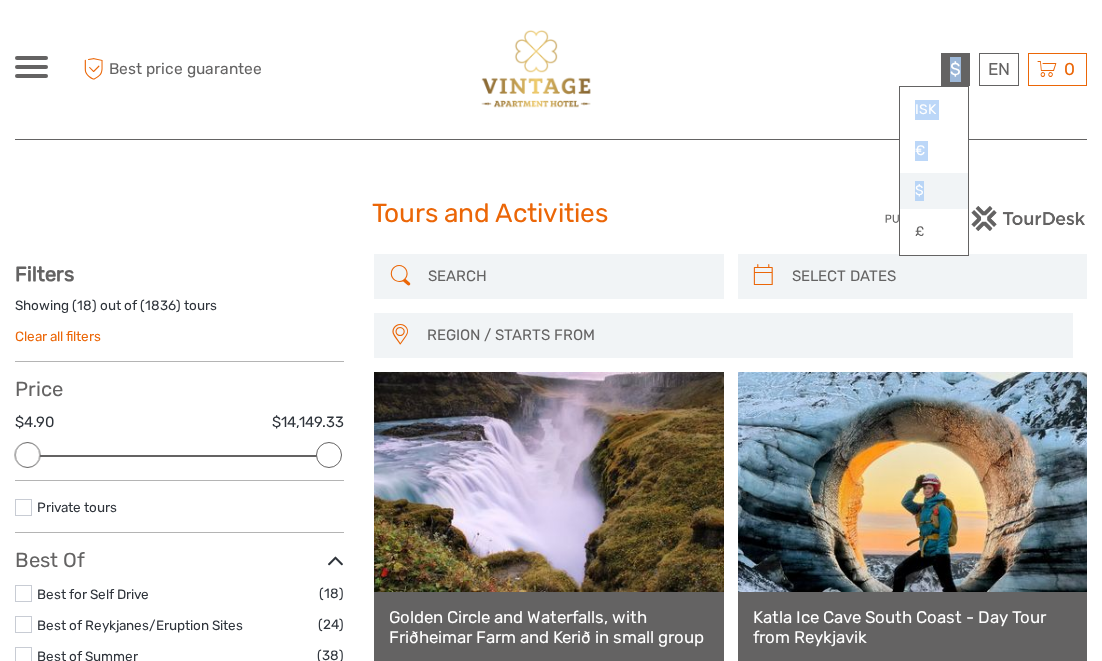 click on "$" at bounding box center [934, 191] 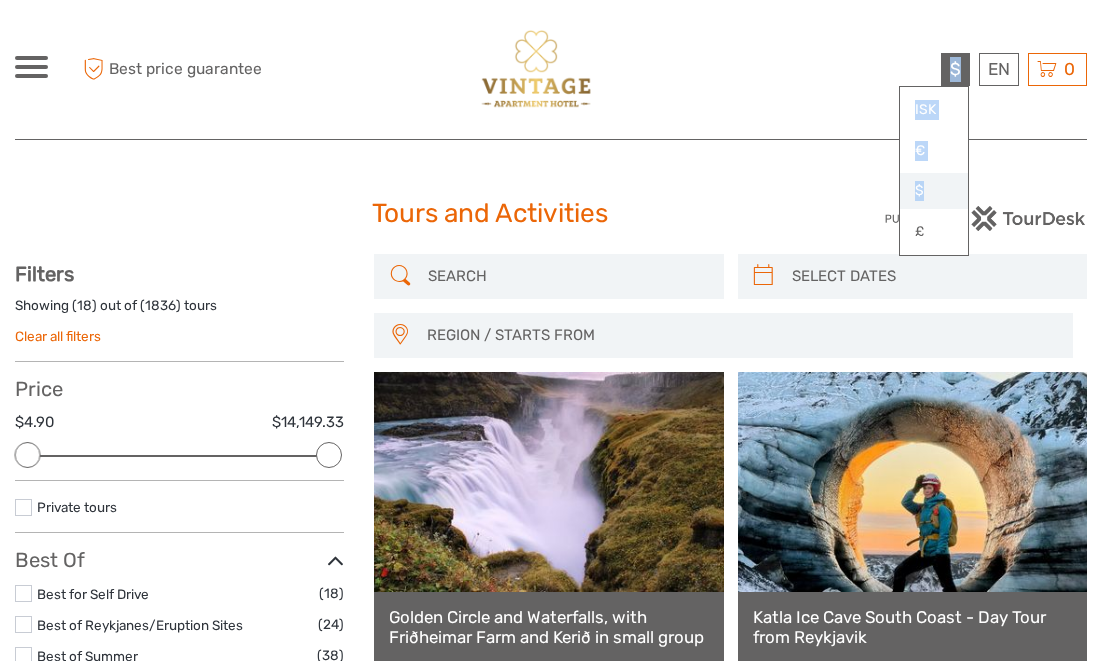 click on "$" at bounding box center [934, 191] 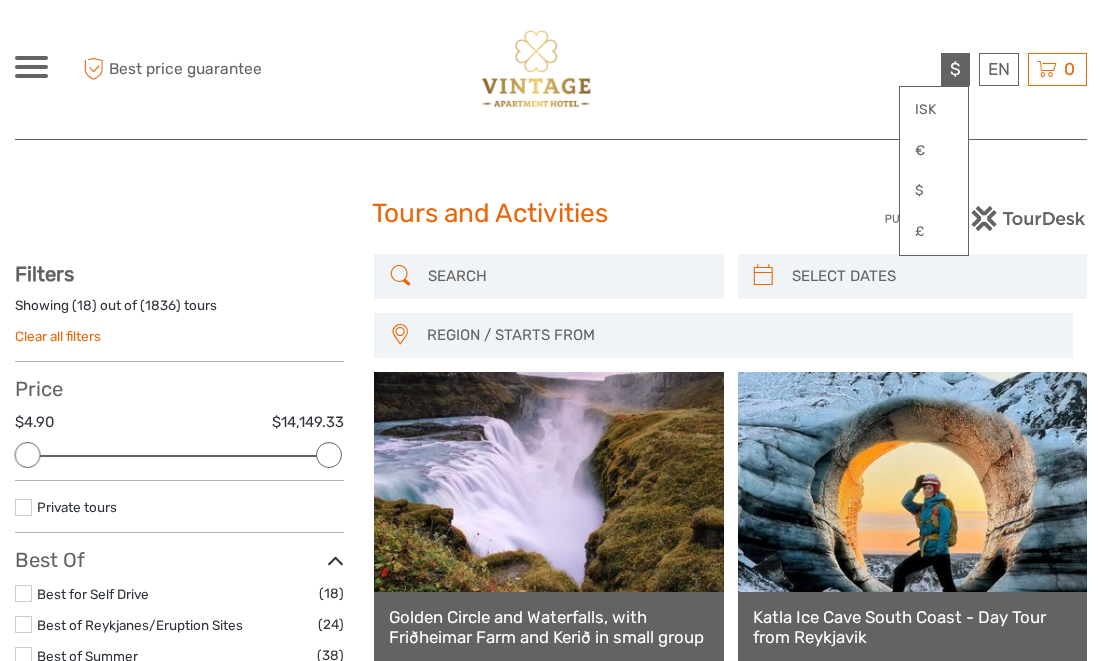 click on "Best price guarantee
$
ISK
€
$
£
EN
English
Español
Deutsch
0
Items
Total
0 ISK
Checkout
The shopping cart is empty." at bounding box center (953, 69) 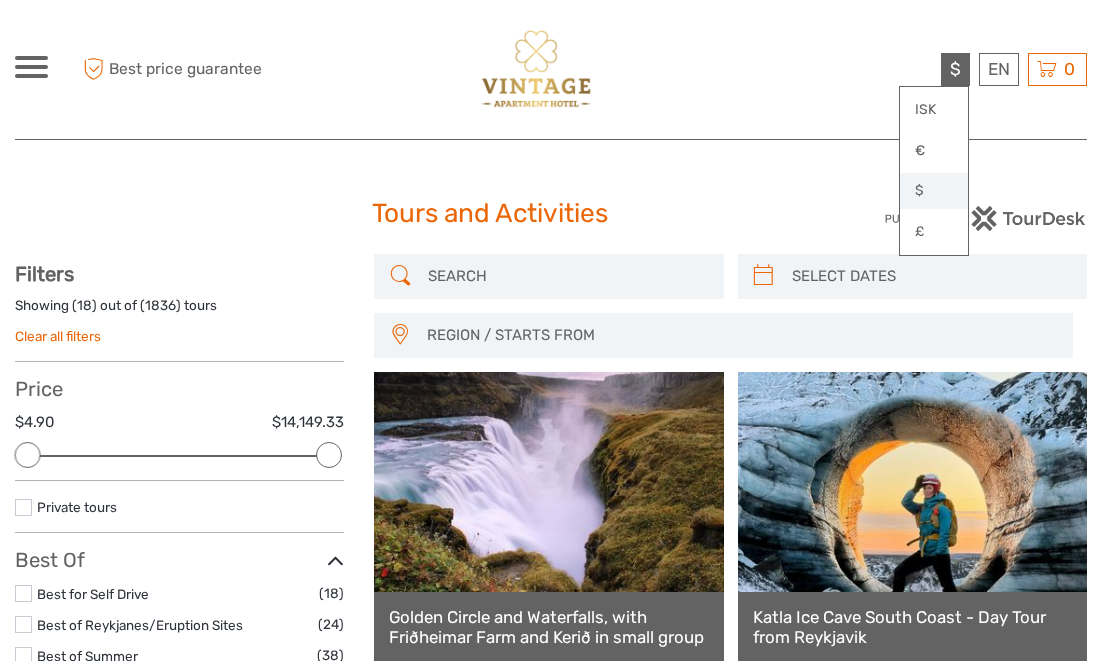 click on "$" at bounding box center (934, 191) 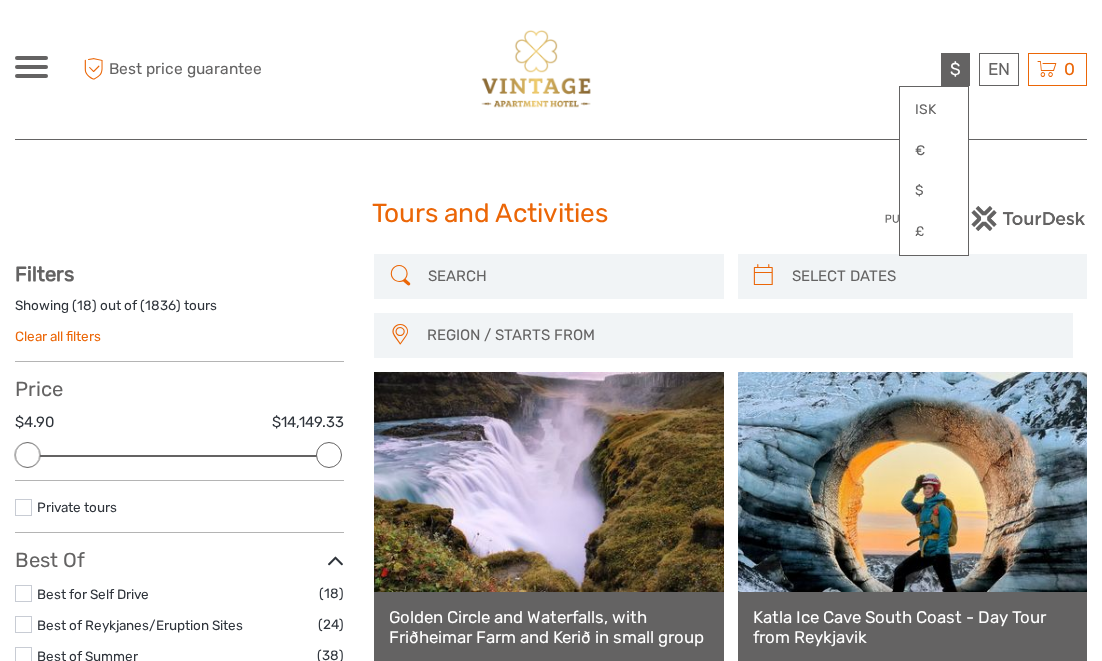 click at bounding box center (551, 69) 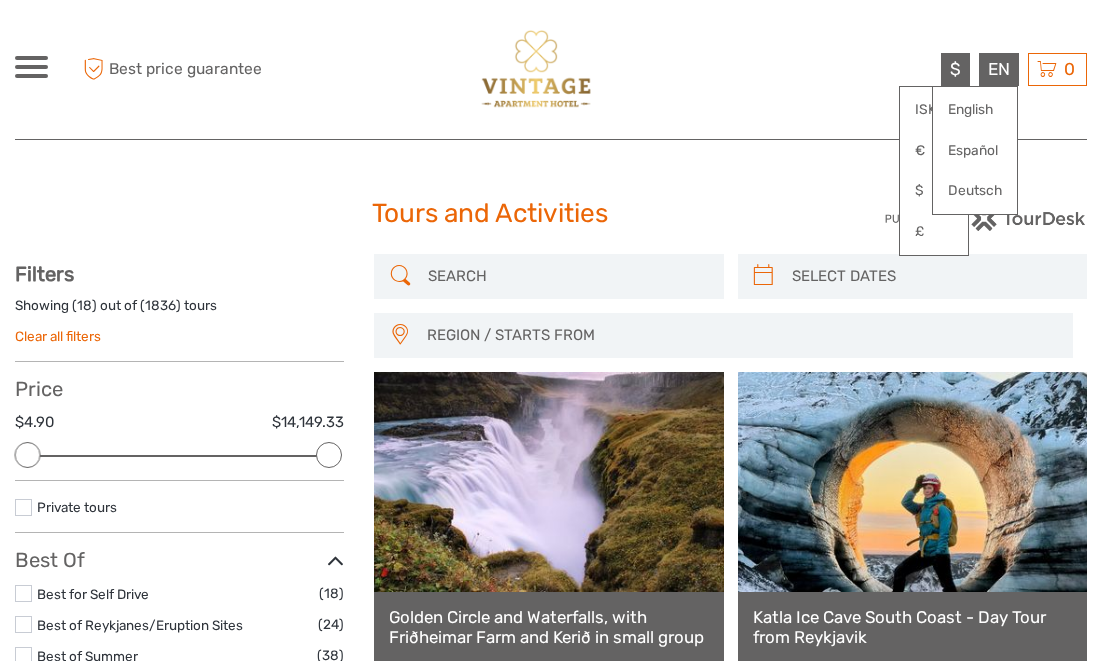 click on "EN
English
Español
Deutsch" at bounding box center [999, 69] 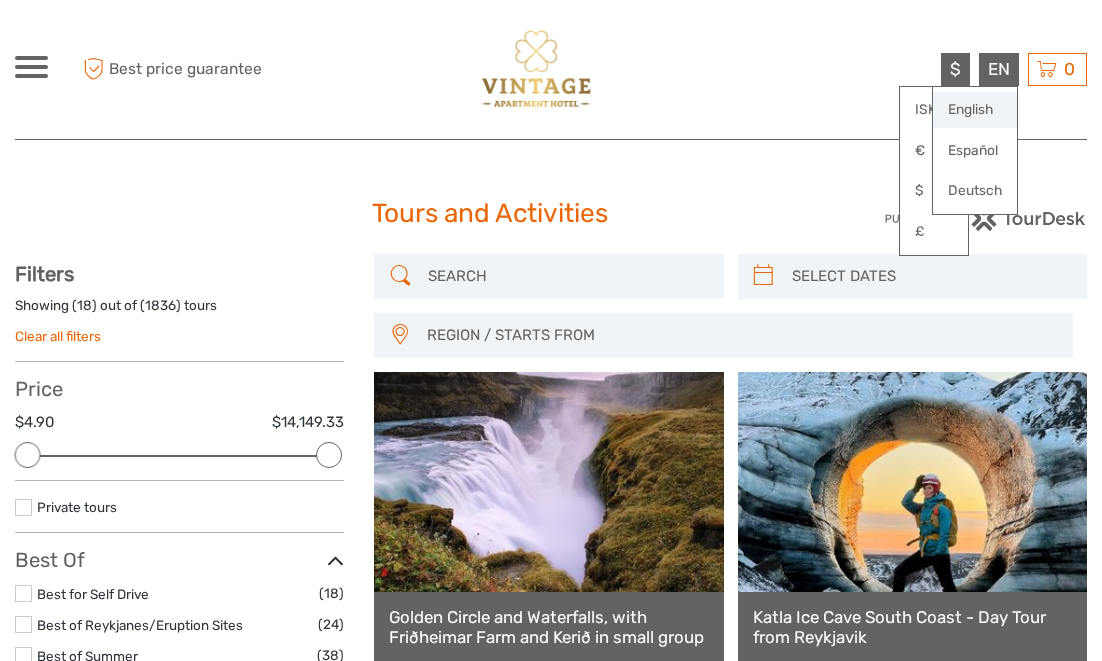 click on "English" at bounding box center (975, 110) 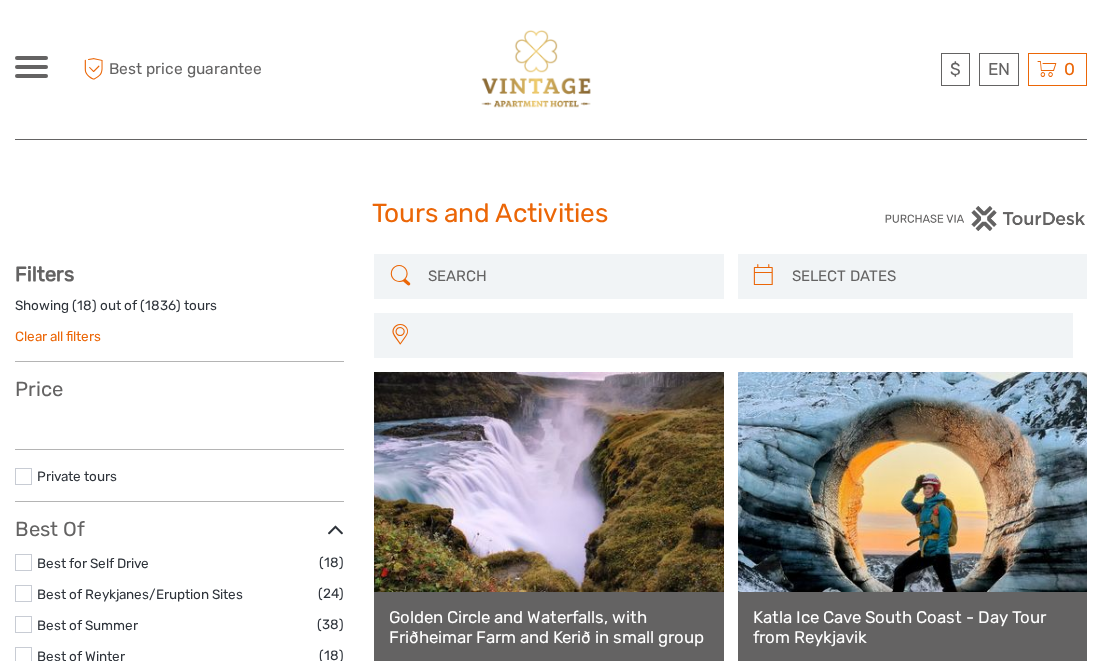 select 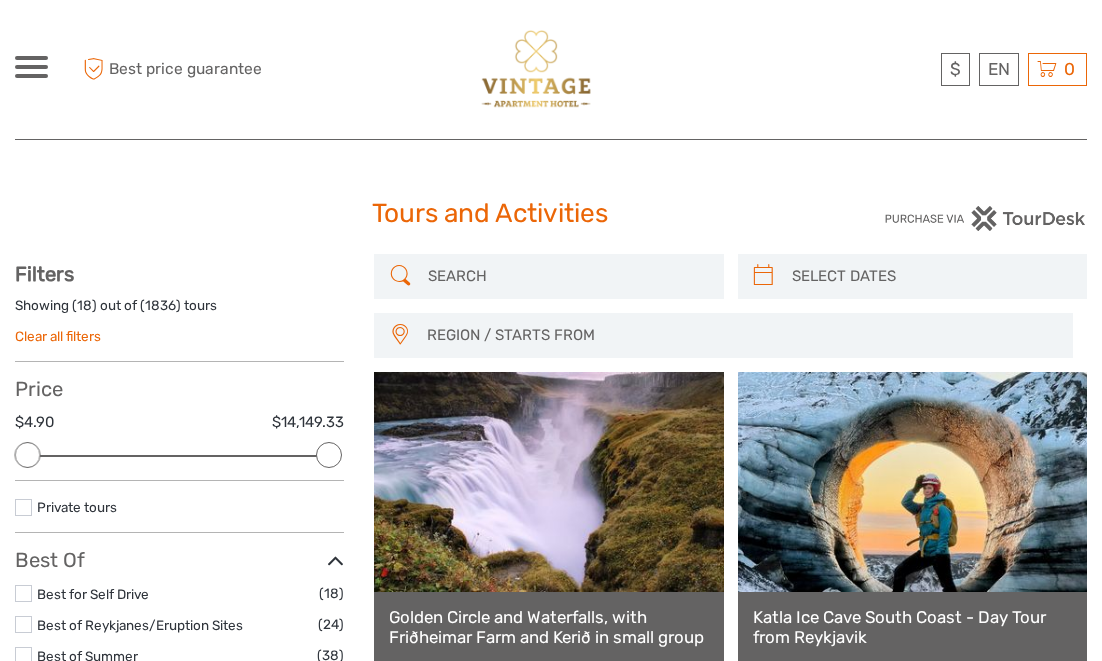 scroll, scrollTop: 36, scrollLeft: 0, axis: vertical 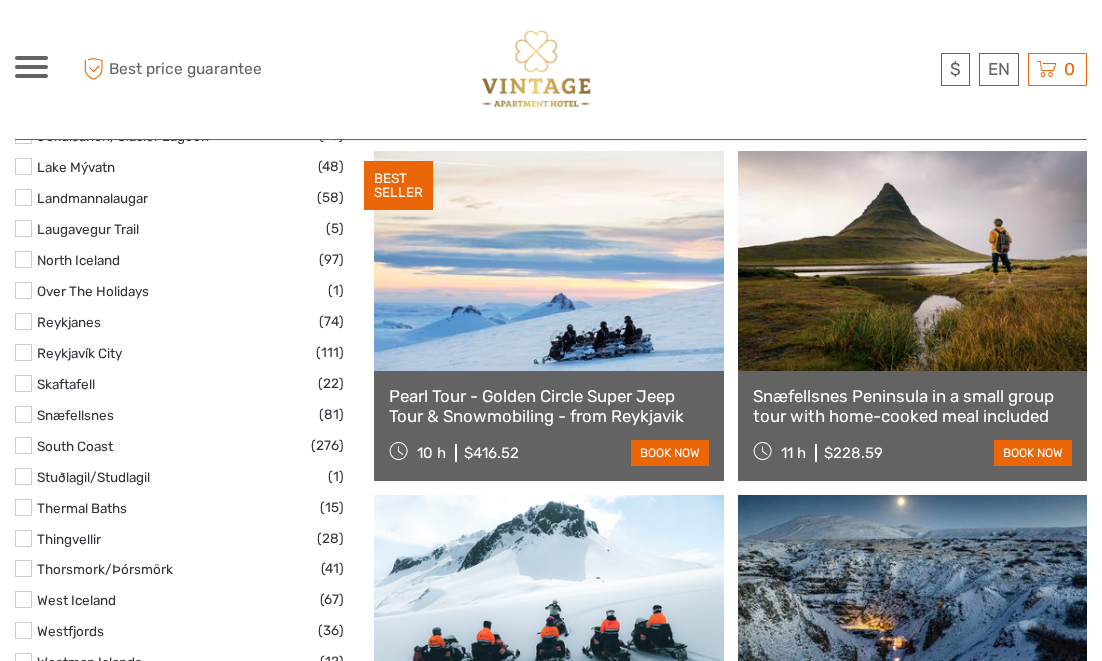 click on "Snæfellsnes Peninsula in a small group tour with home-cooked meal included" at bounding box center [912, 406] 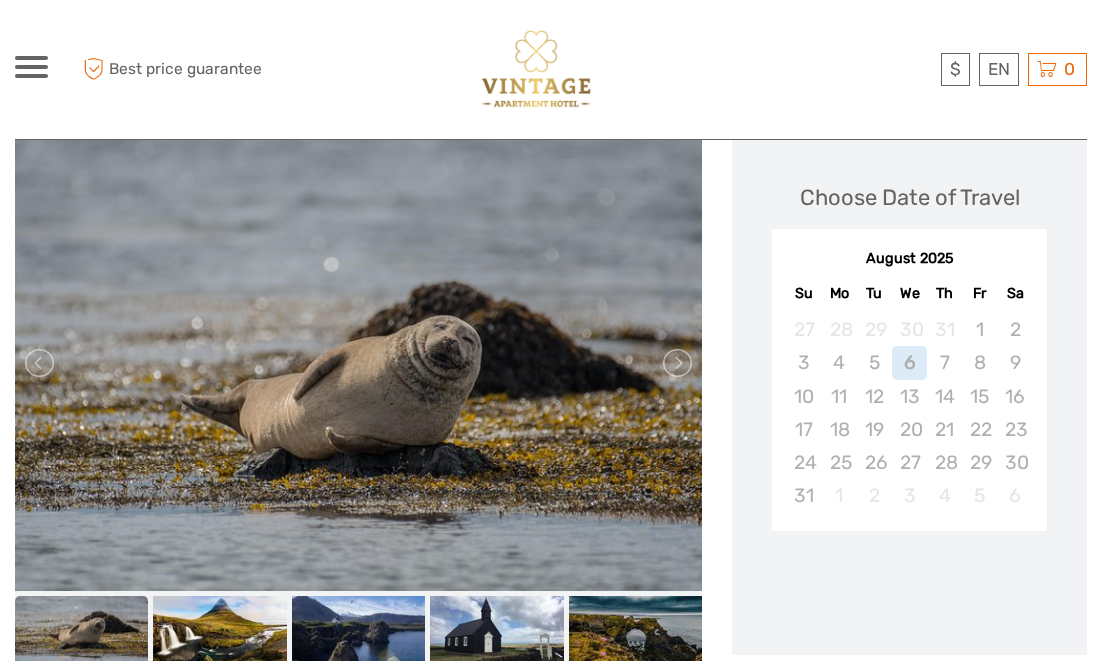 scroll, scrollTop: 337, scrollLeft: 0, axis: vertical 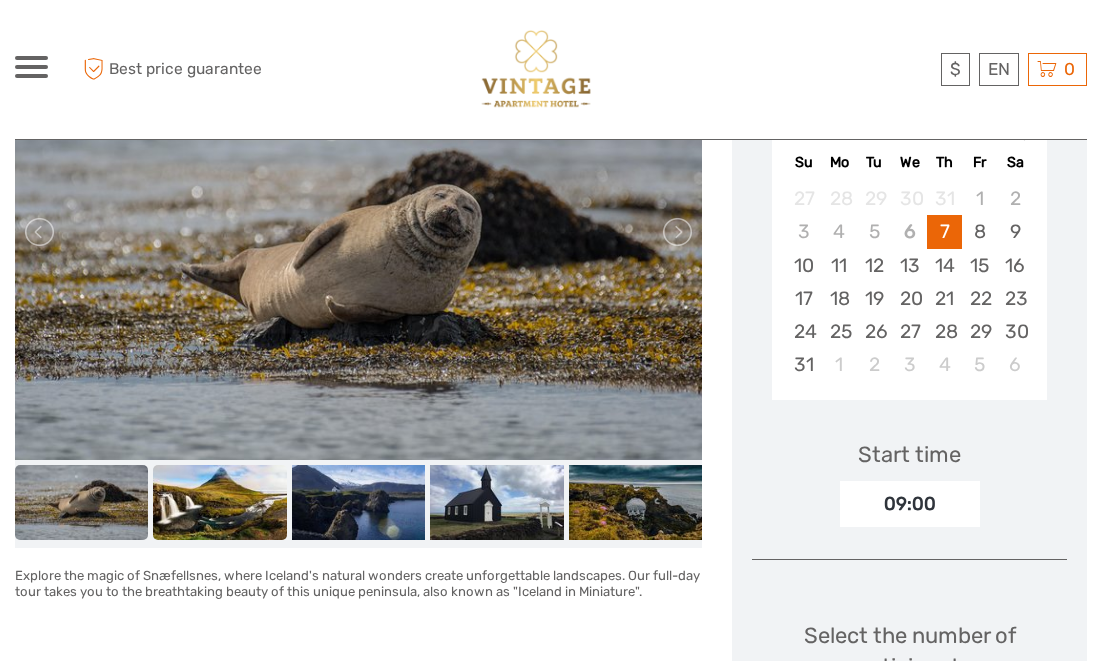click at bounding box center (219, 502) 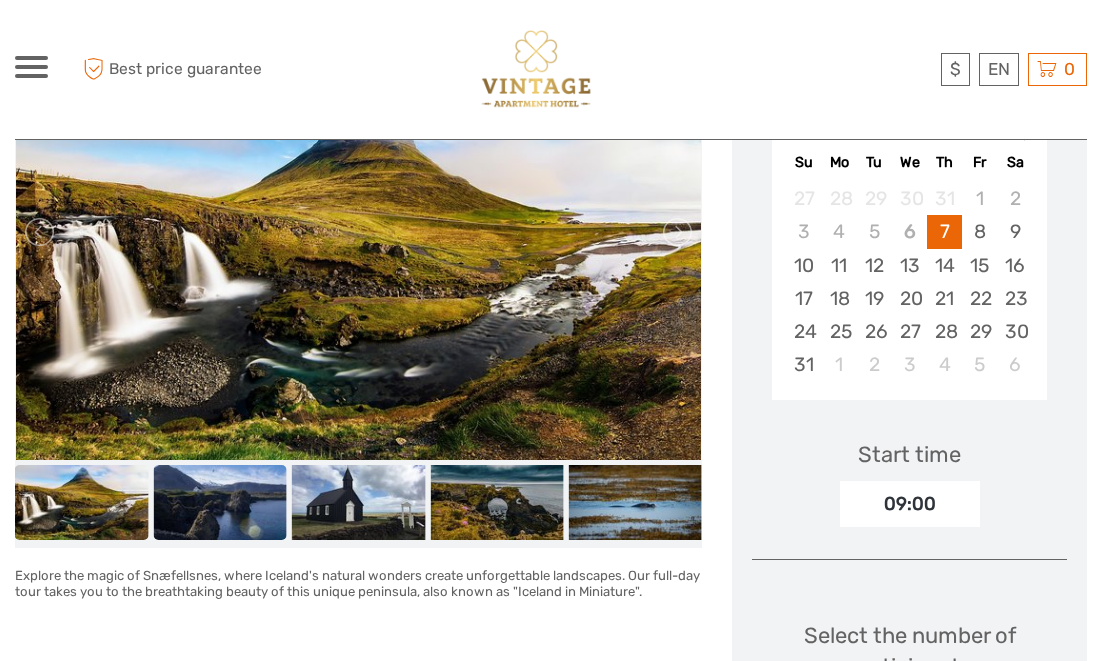 click at bounding box center [219, 502] 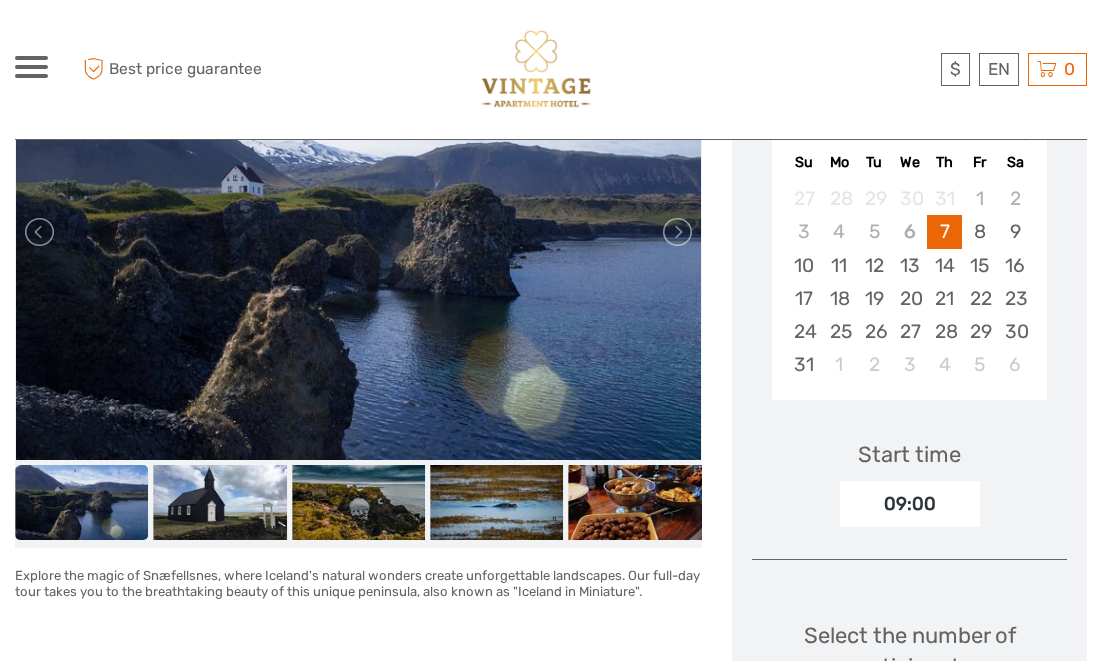 click at bounding box center (219, 502) 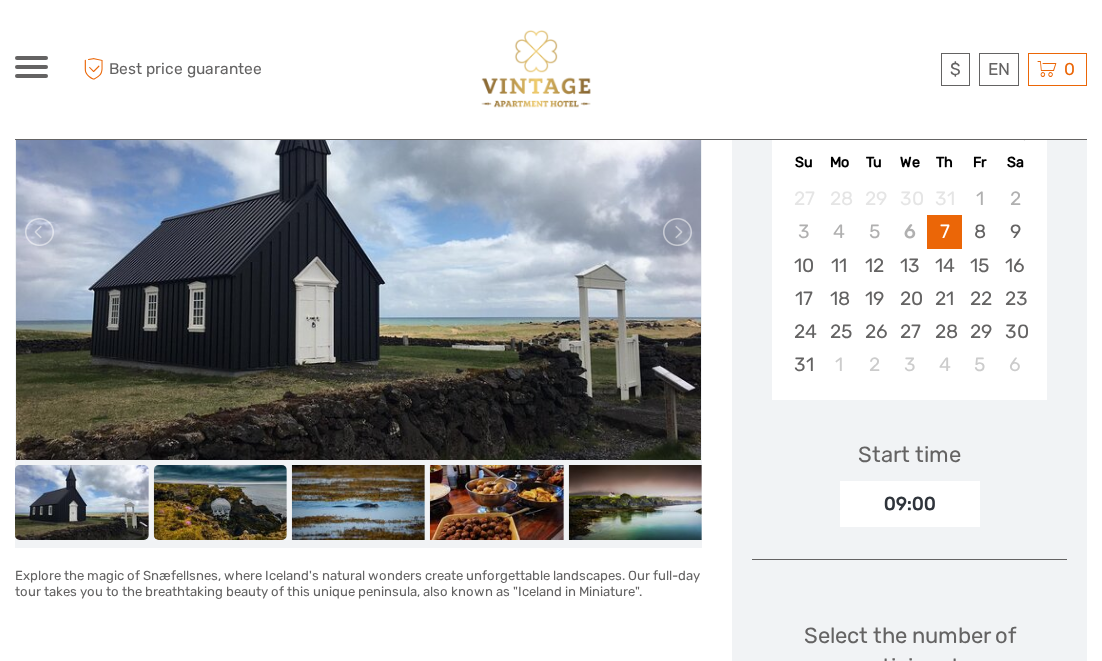 click at bounding box center (219, 502) 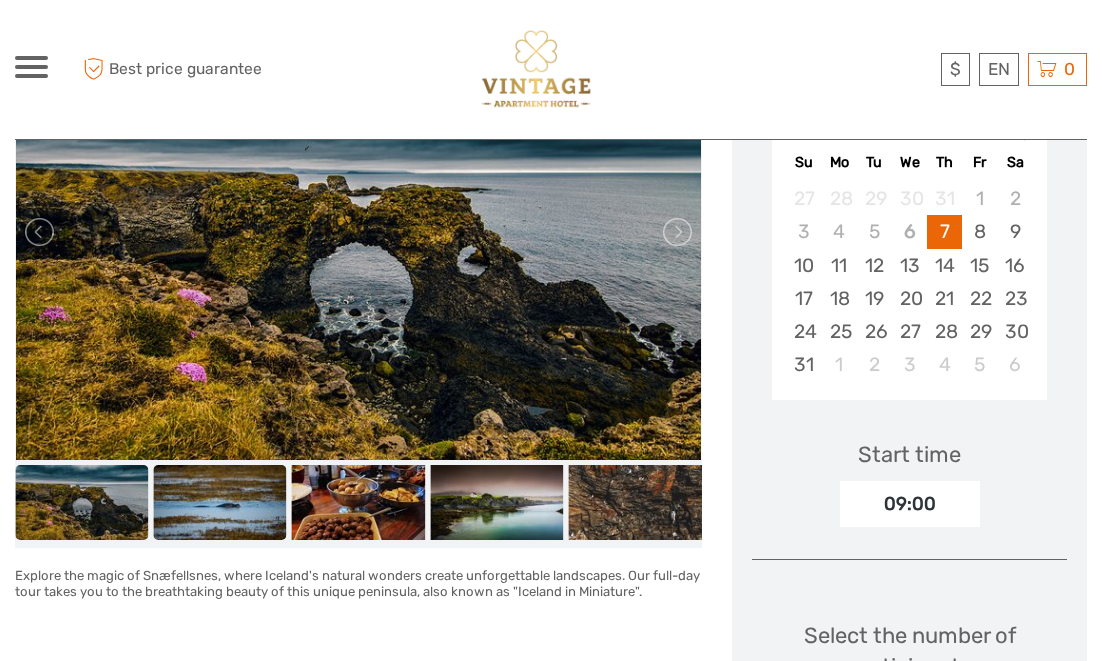 click at bounding box center [219, 502] 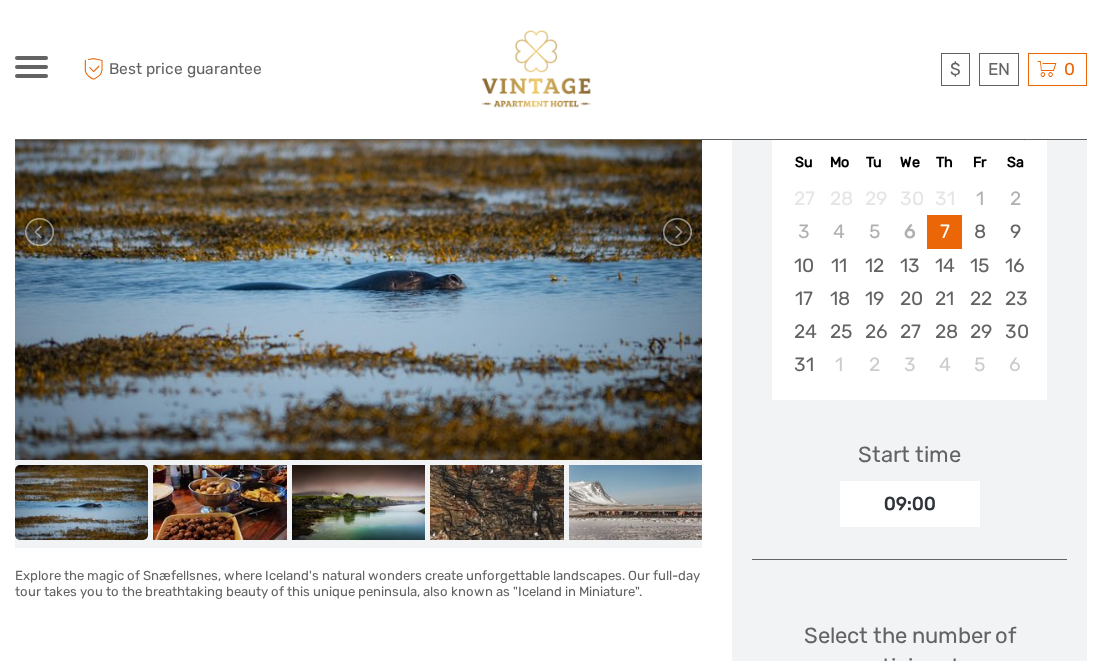 click at bounding box center [219, 502] 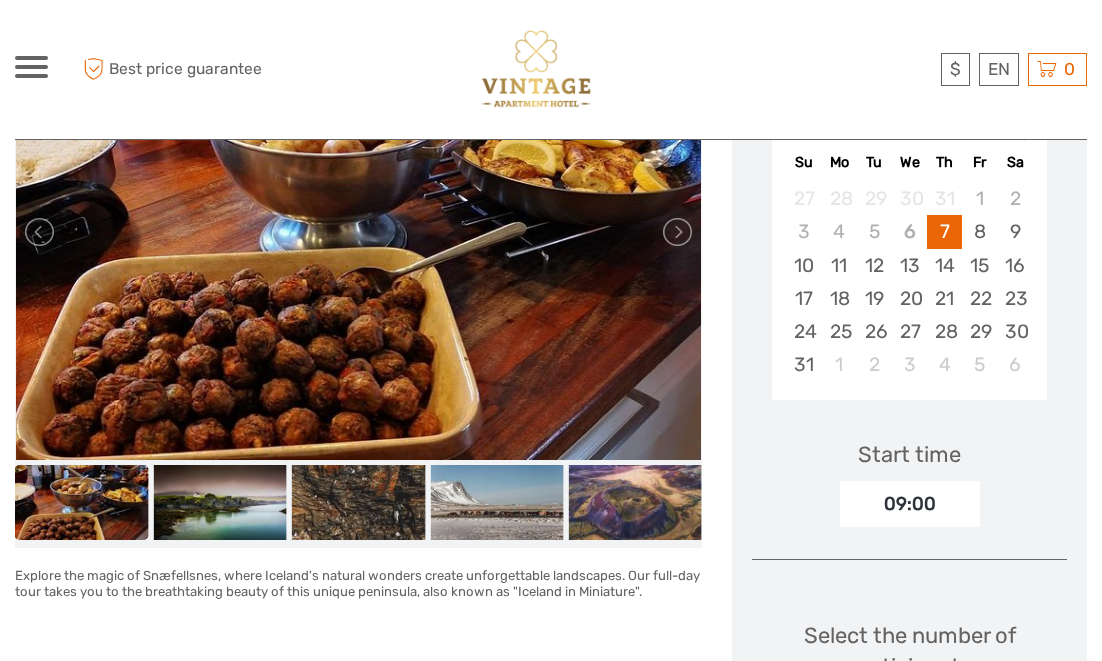 click at bounding box center [219, 502] 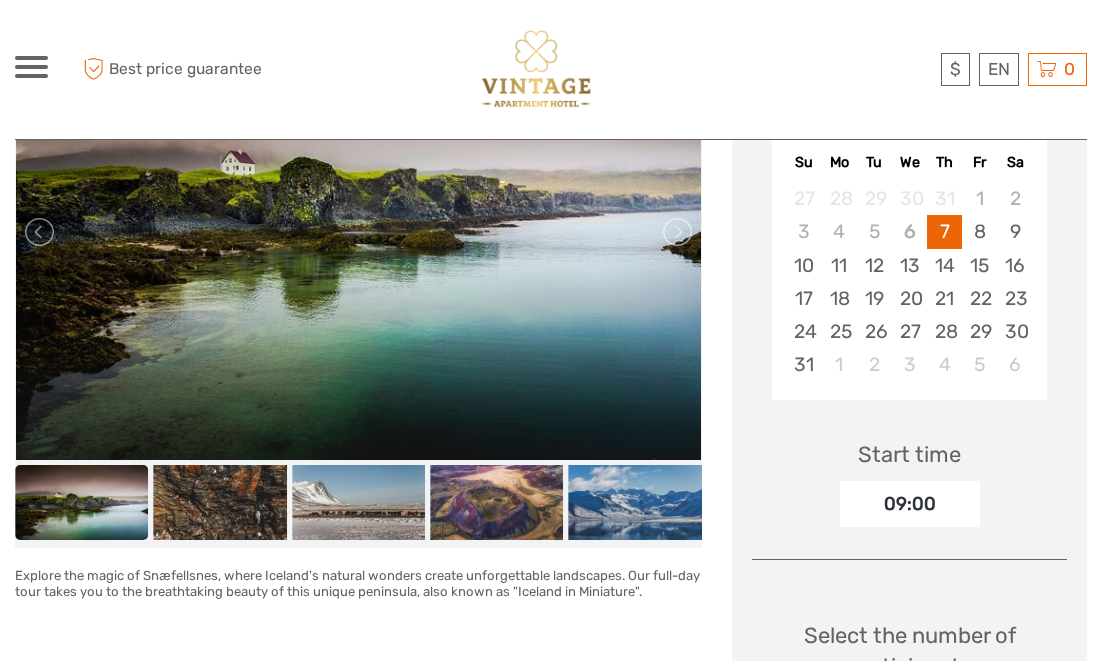 click at bounding box center [219, 502] 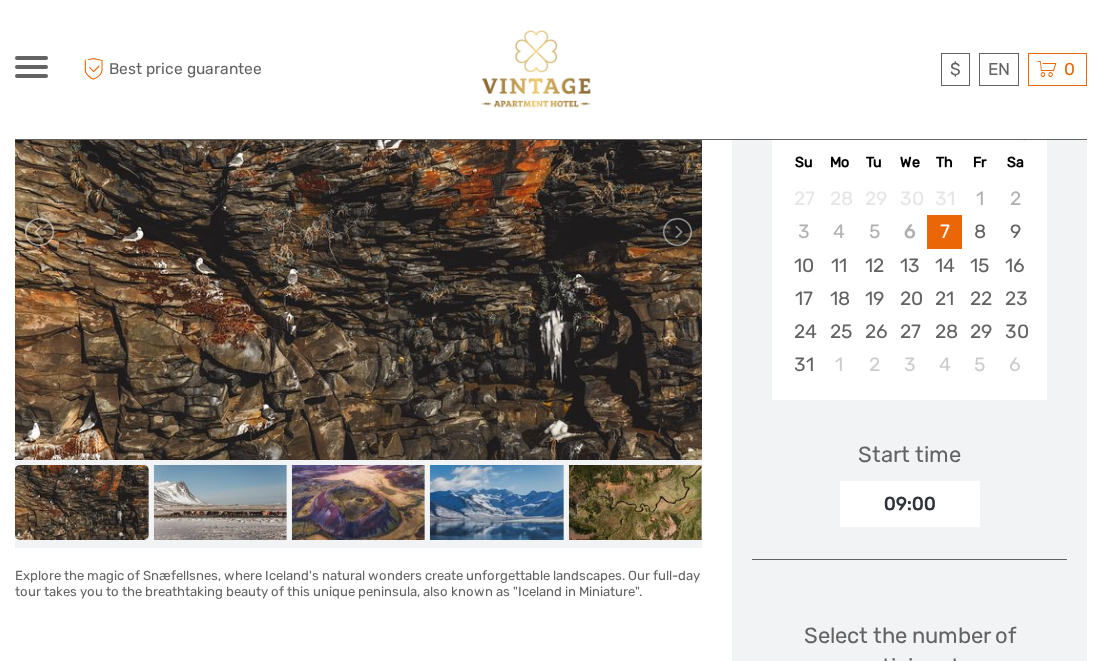 click at bounding box center [219, 502] 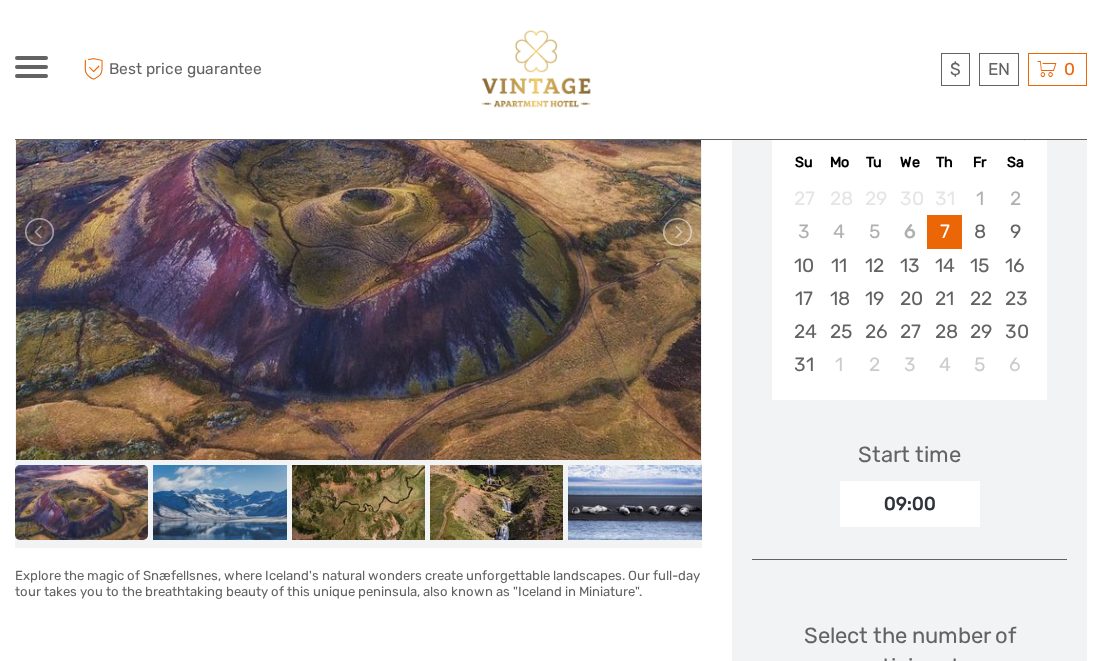 click at bounding box center (361, 506) 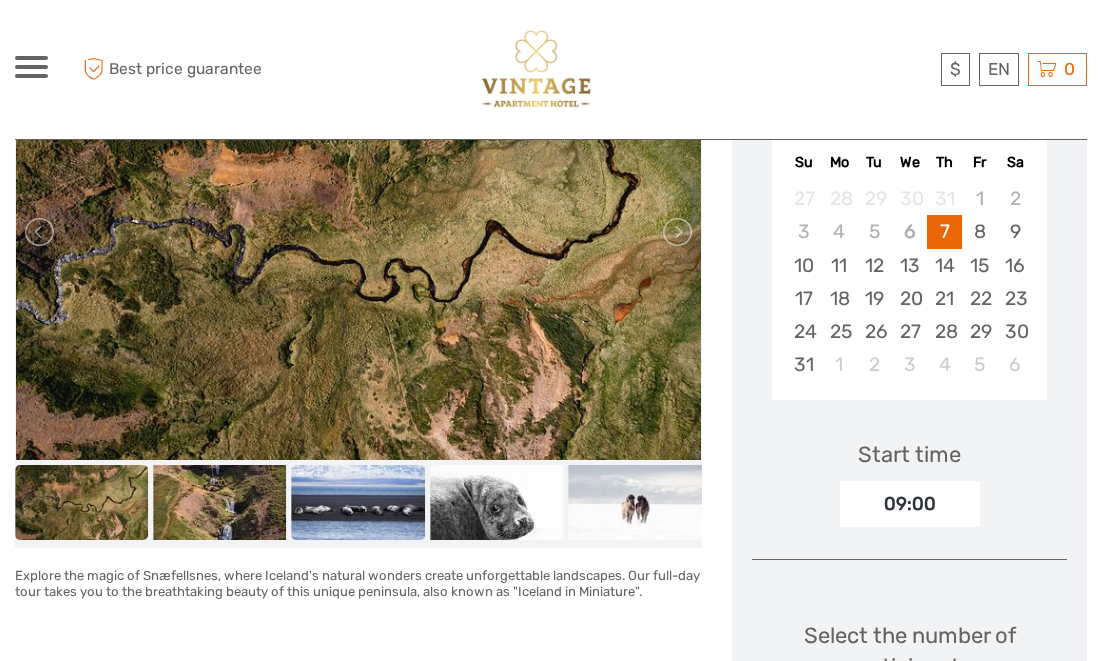 click at bounding box center (358, 502) 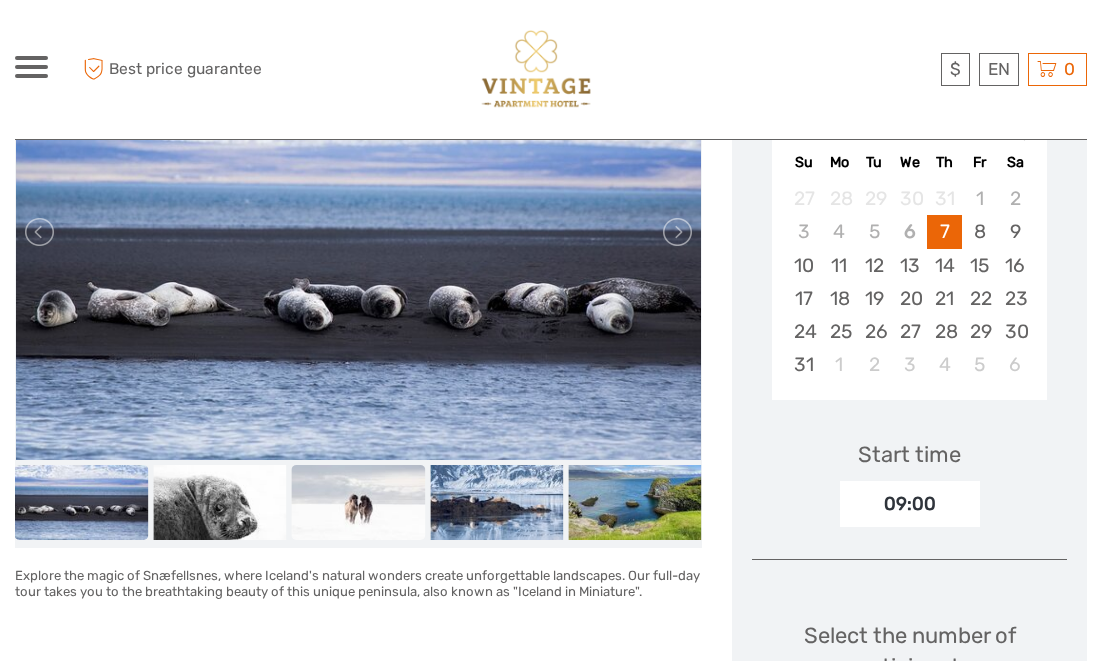 click at bounding box center [358, 502] 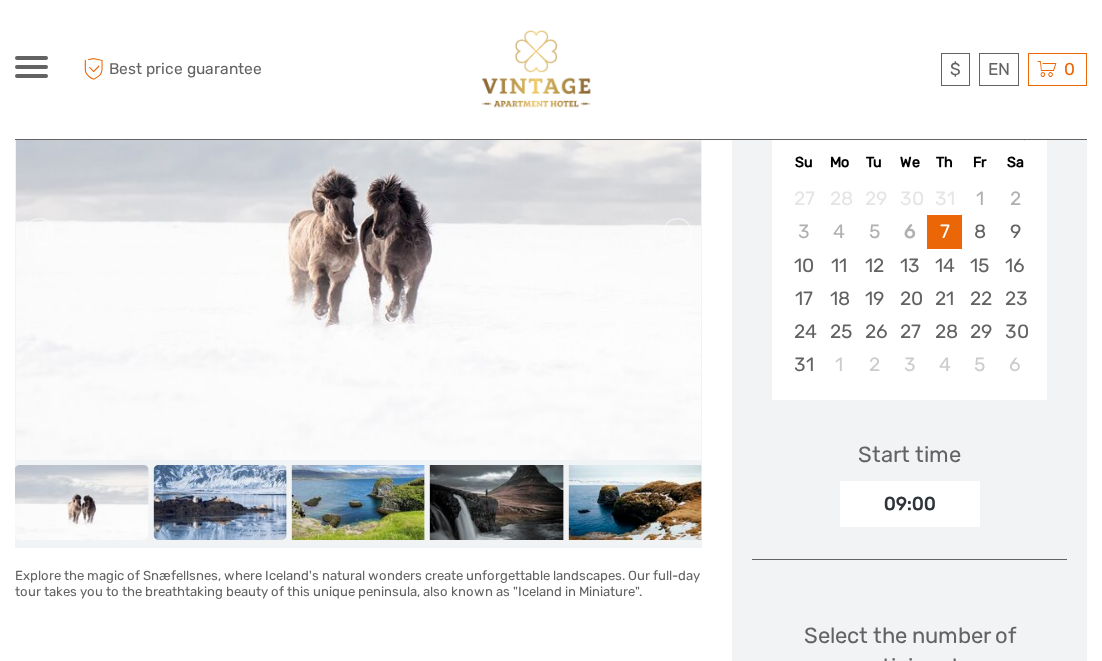 click at bounding box center [219, 502] 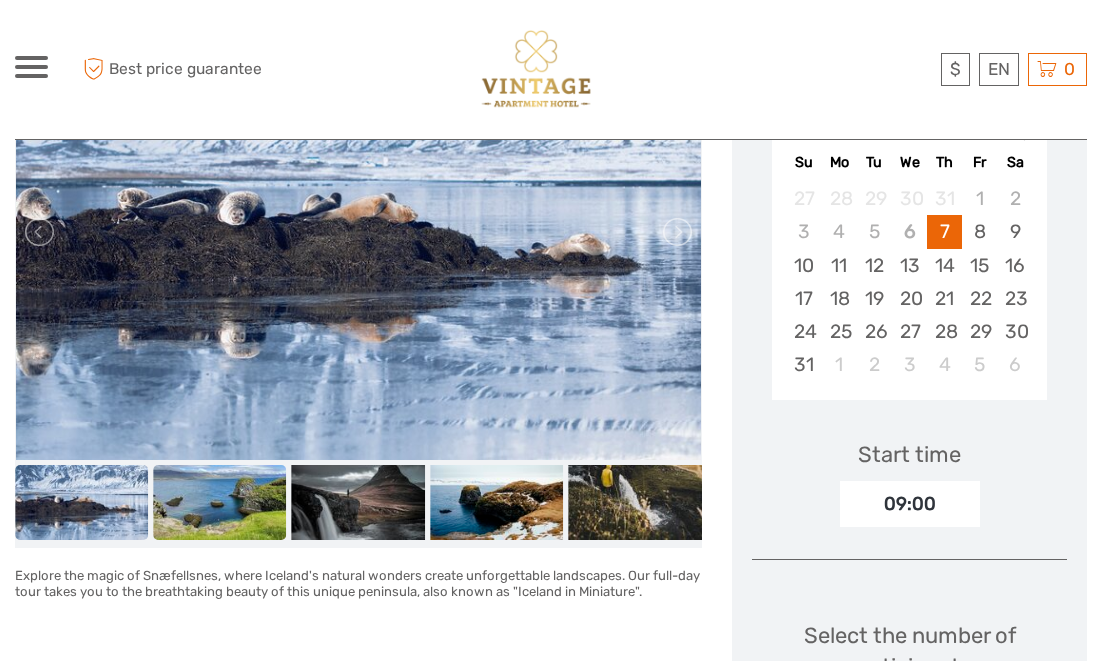 click at bounding box center [219, 502] 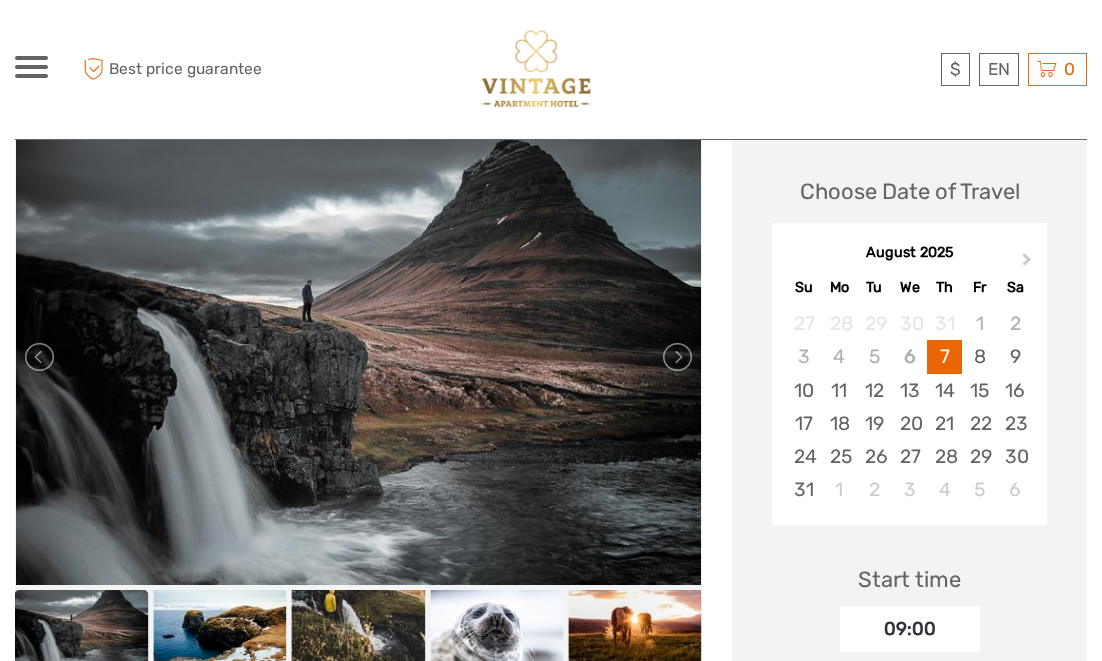 scroll, scrollTop: 316, scrollLeft: 0, axis: vertical 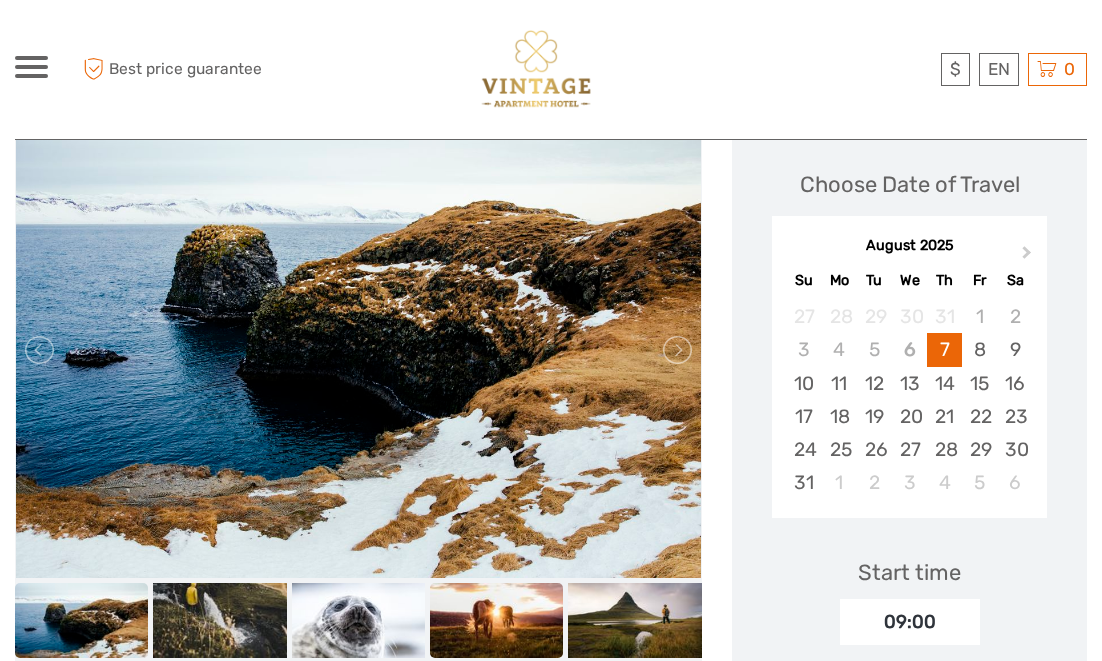 click at bounding box center (496, 620) 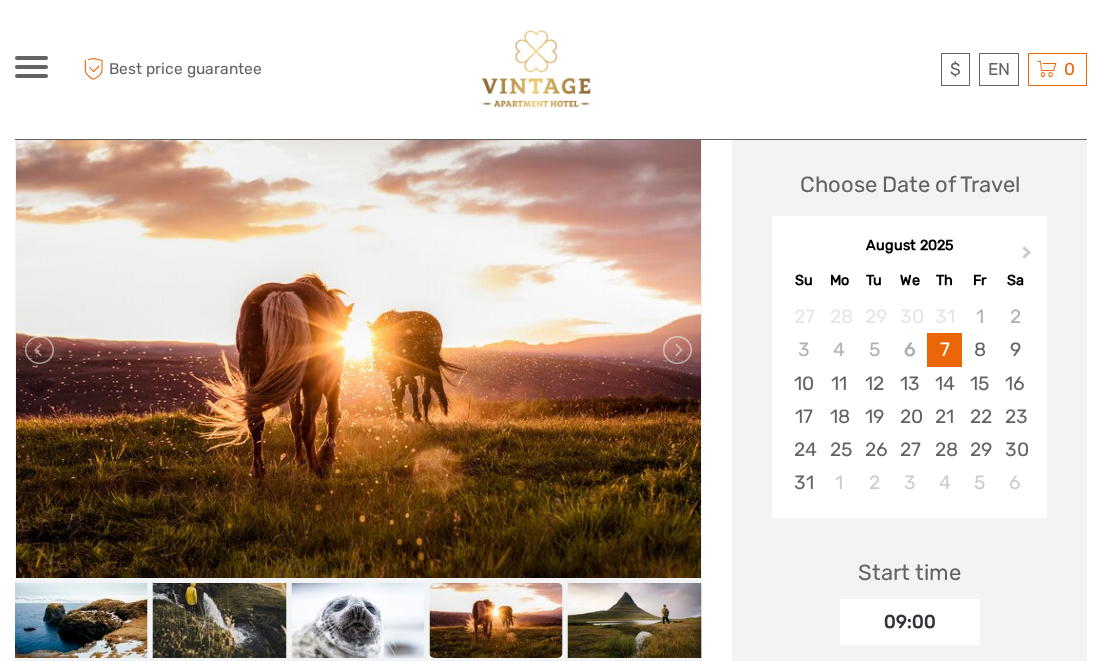 click at bounding box center (495, 620) 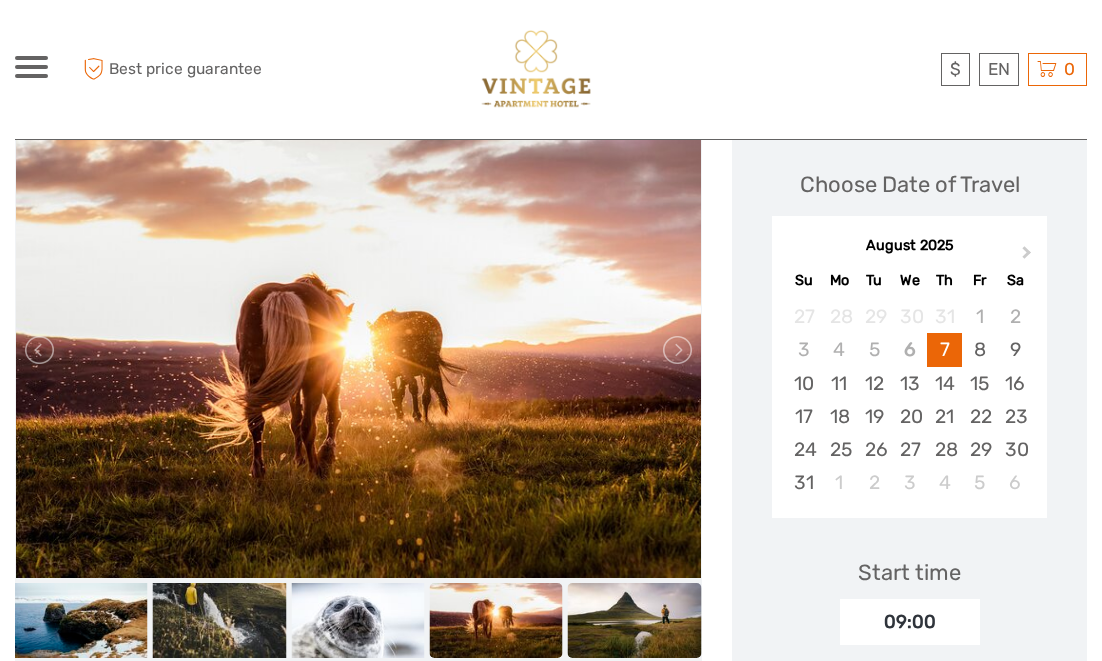 click at bounding box center (634, 620) 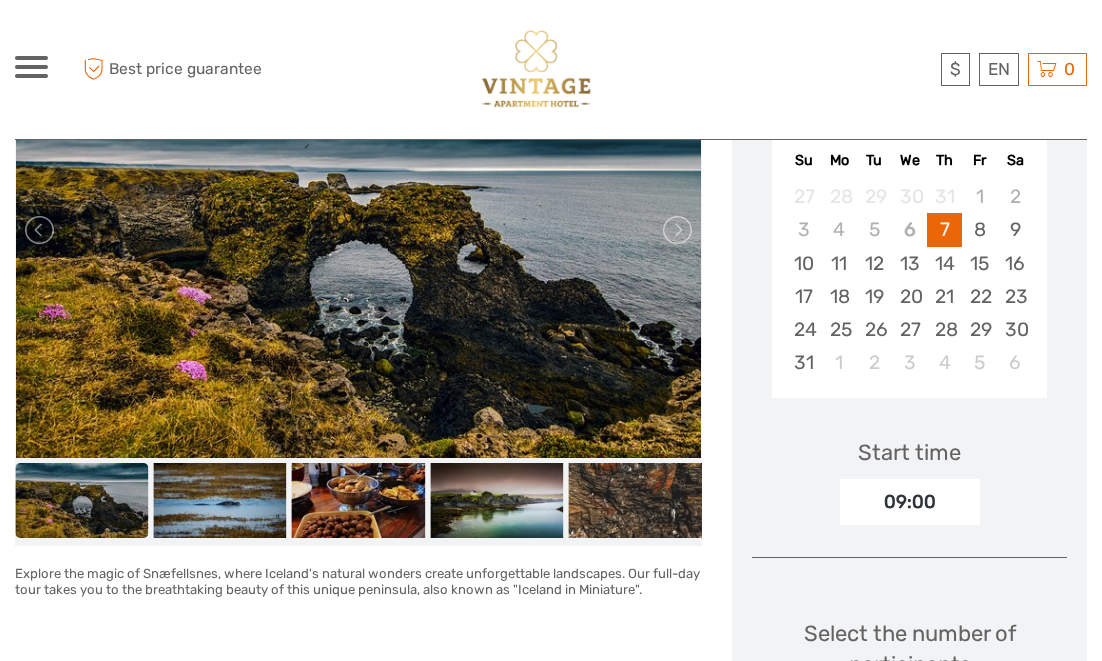 scroll, scrollTop: 444, scrollLeft: 0, axis: vertical 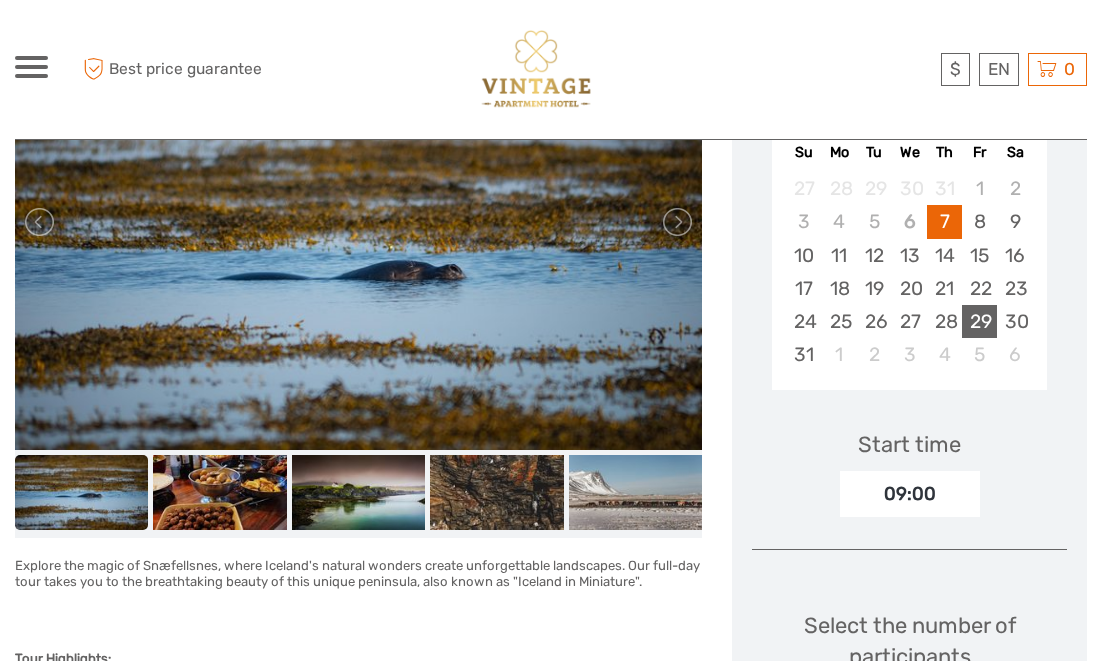 click on "29" at bounding box center (979, 321) 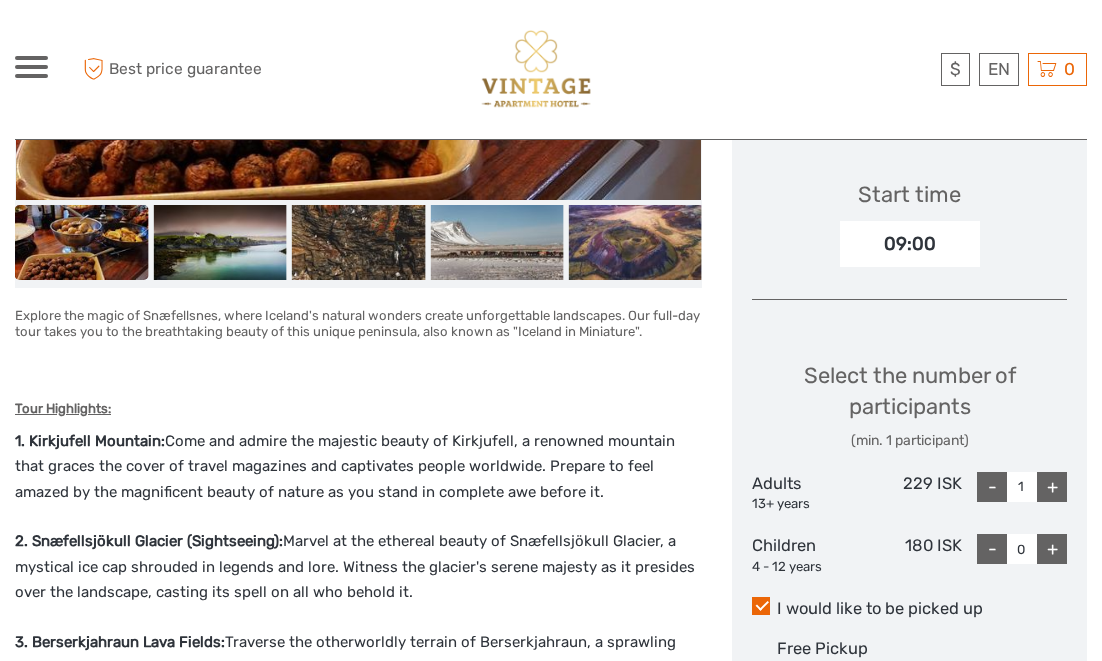 scroll, scrollTop: 699, scrollLeft: 0, axis: vertical 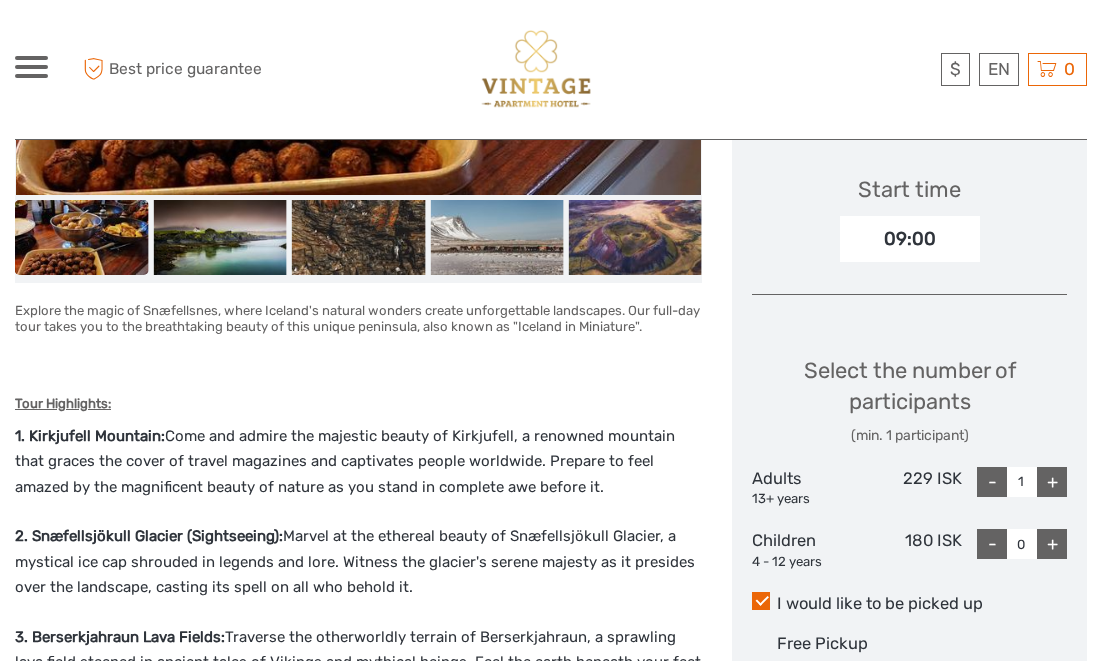 click on "+" at bounding box center [1052, 482] 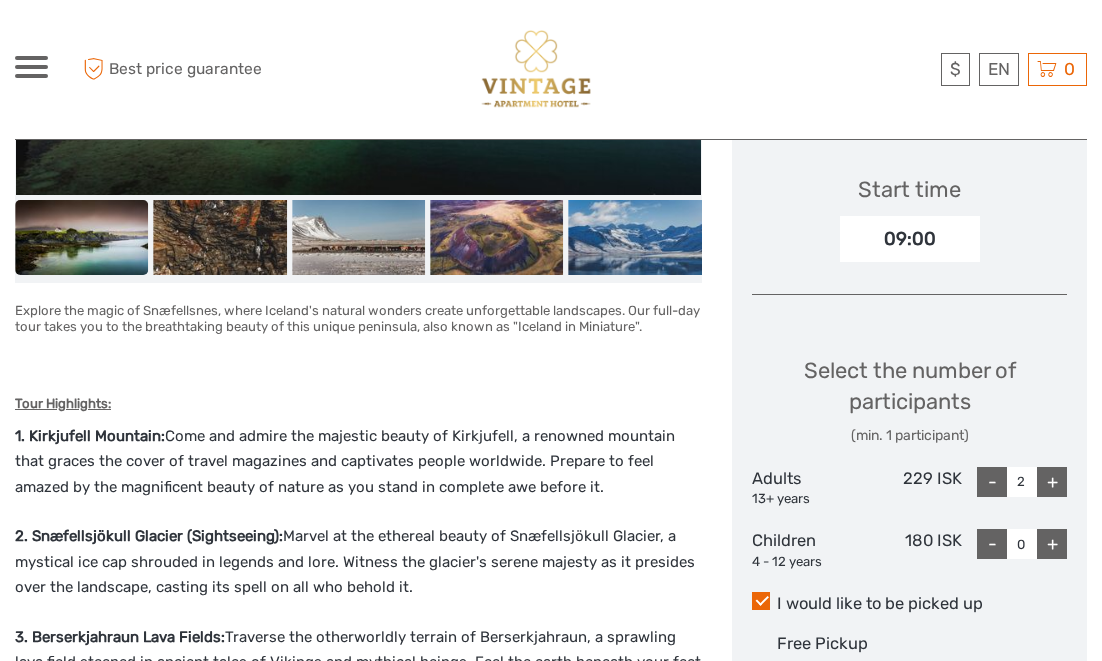 click on "+" at bounding box center (1052, 482) 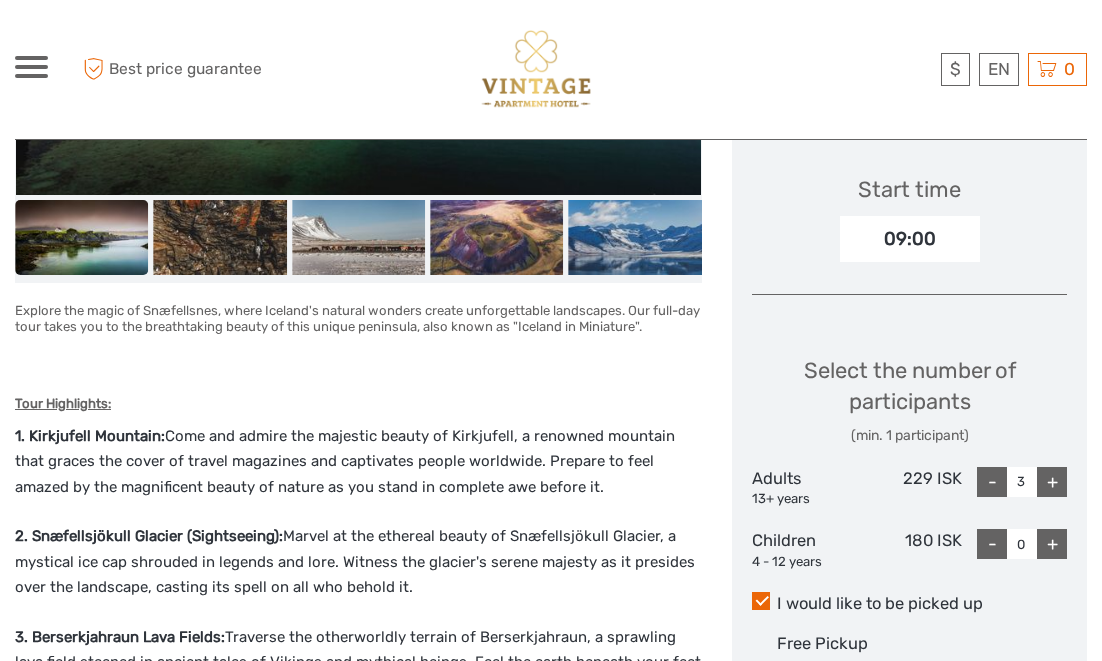 click on "-" at bounding box center [992, 482] 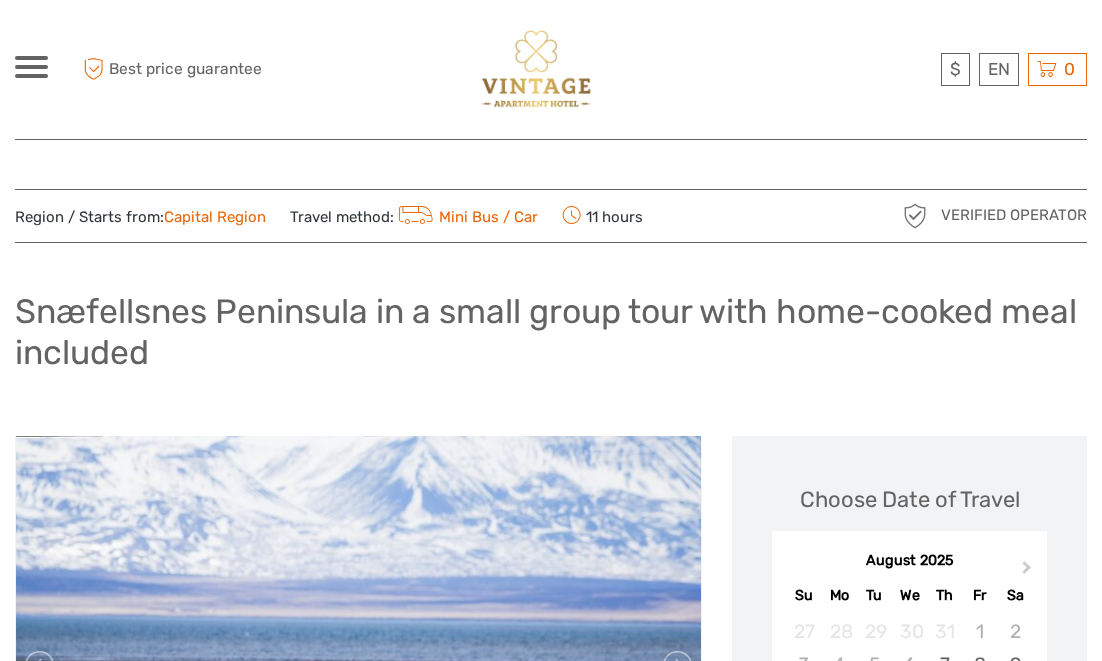 scroll, scrollTop: 4, scrollLeft: 0, axis: vertical 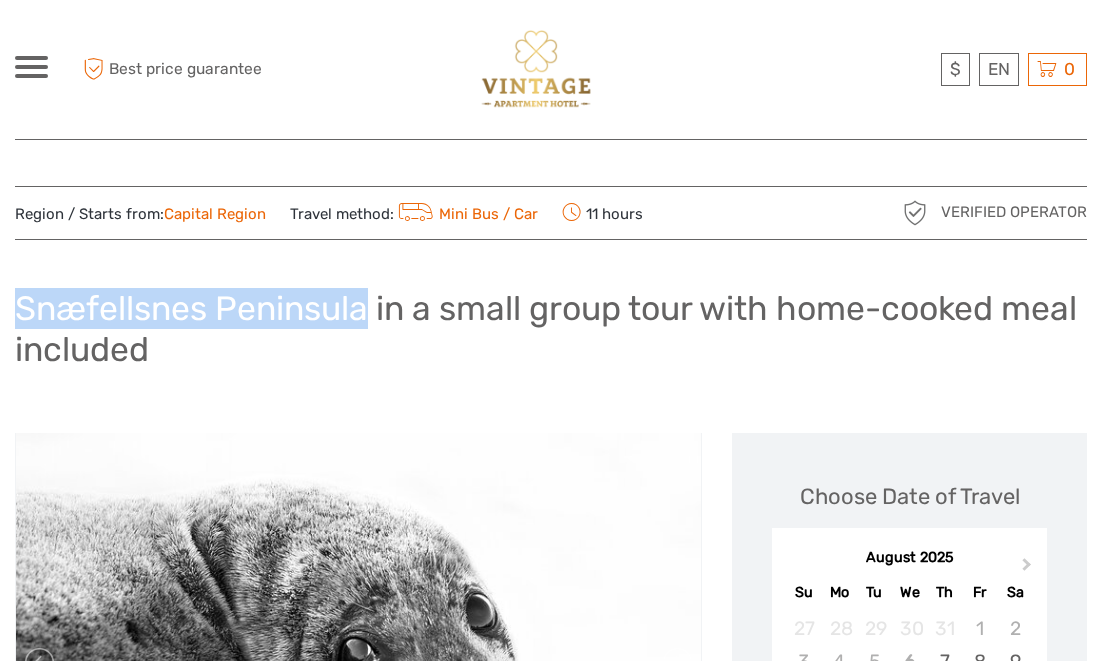 drag, startPoint x: 16, startPoint y: 307, endPoint x: 367, endPoint y: 315, distance: 351.09116 